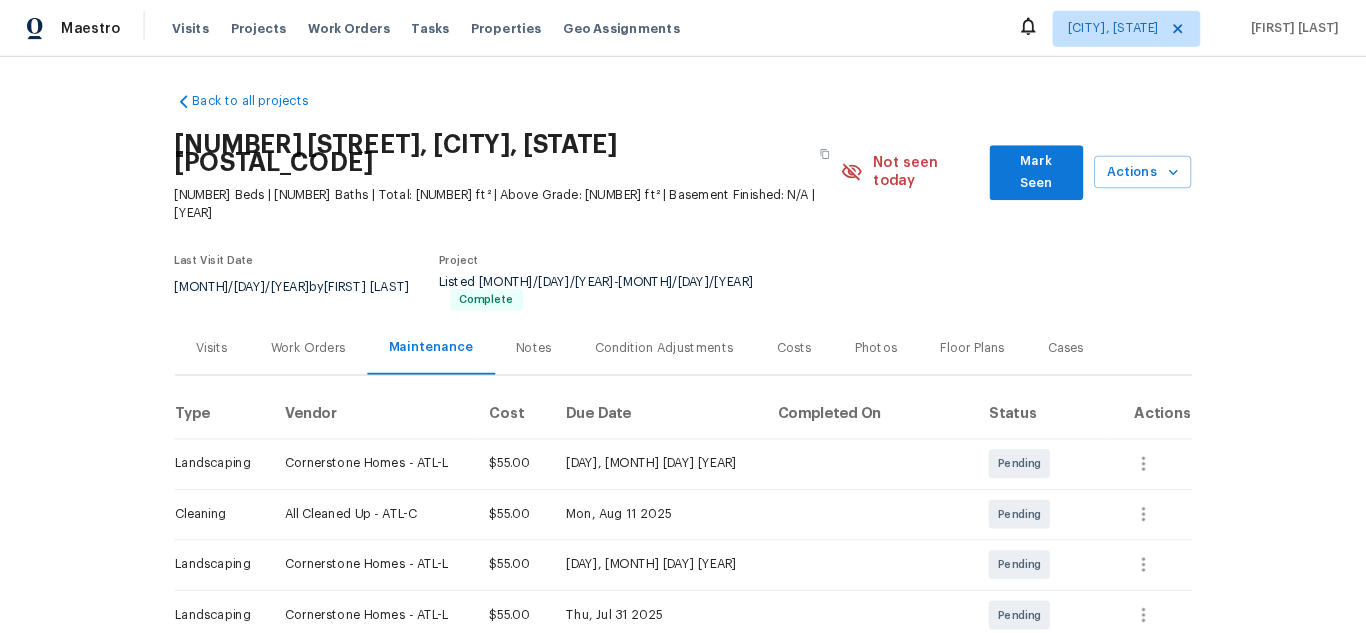 scroll, scrollTop: 0, scrollLeft: 0, axis: both 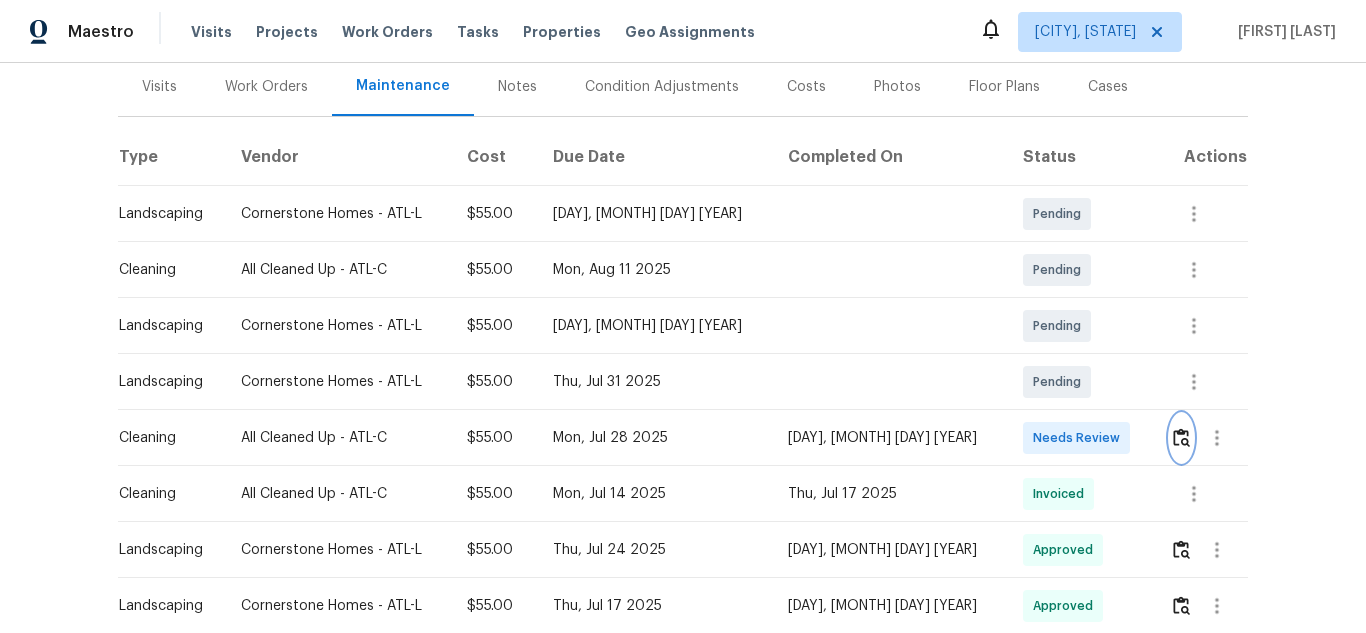 click at bounding box center (1181, 437) 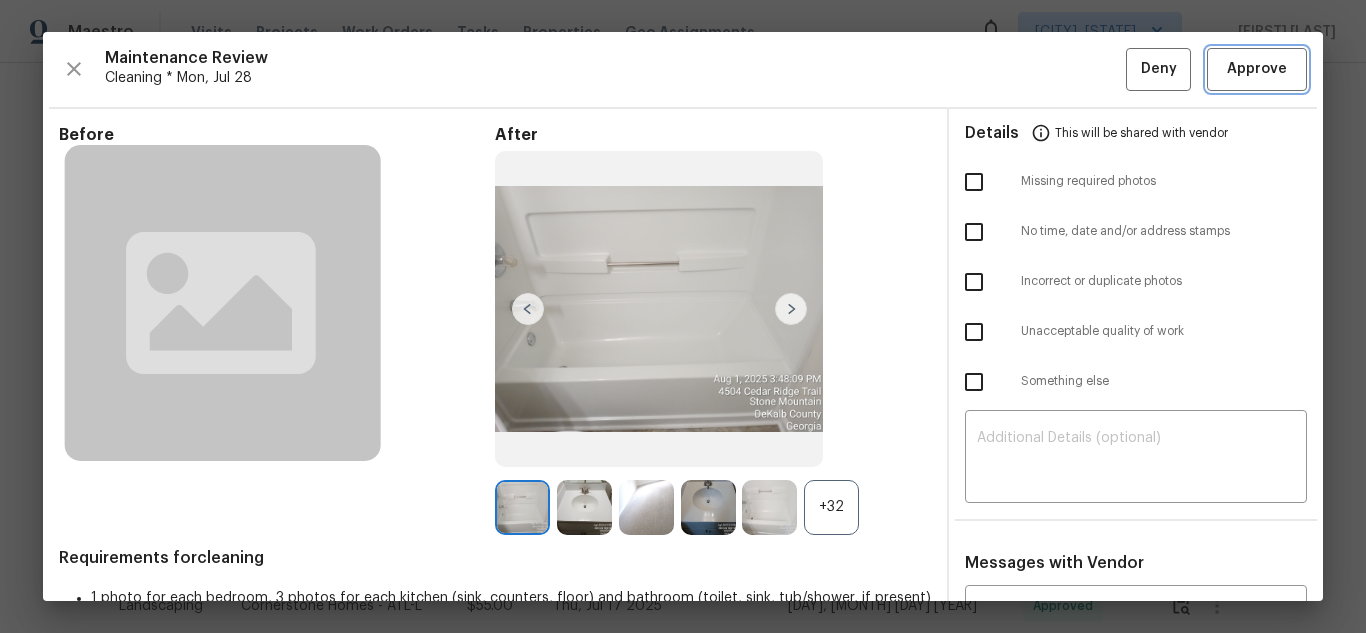 click on "Approve" at bounding box center (1257, 69) 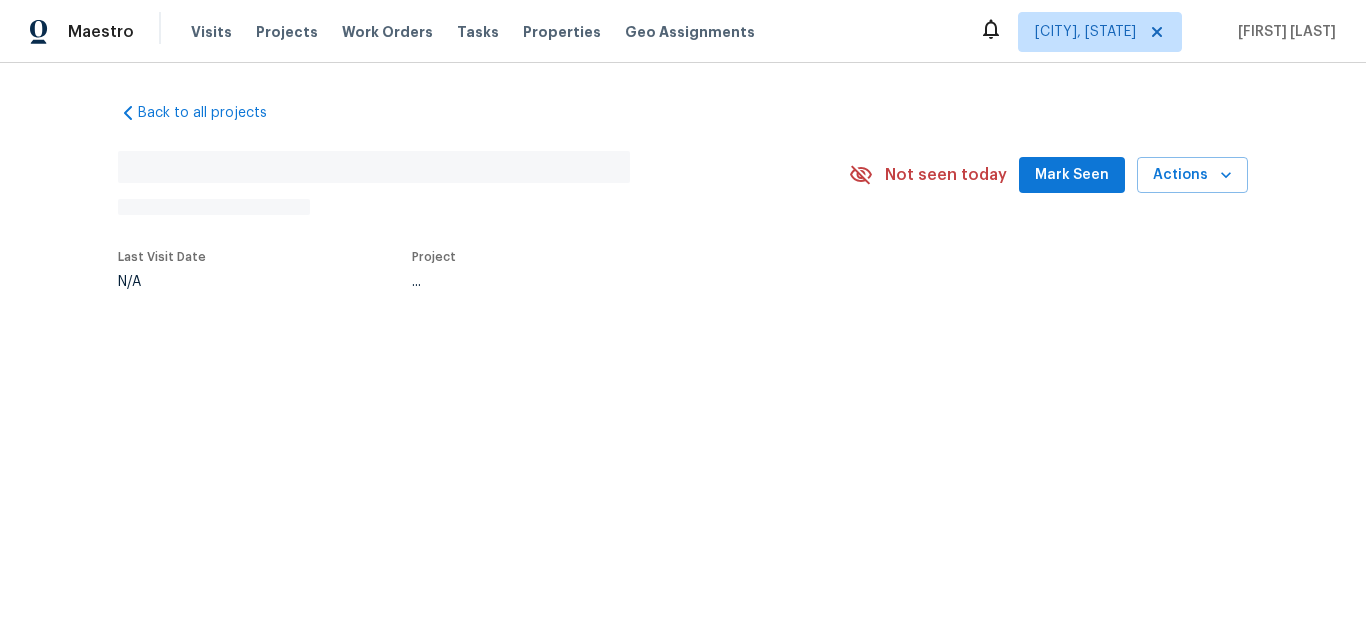 scroll, scrollTop: 0, scrollLeft: 0, axis: both 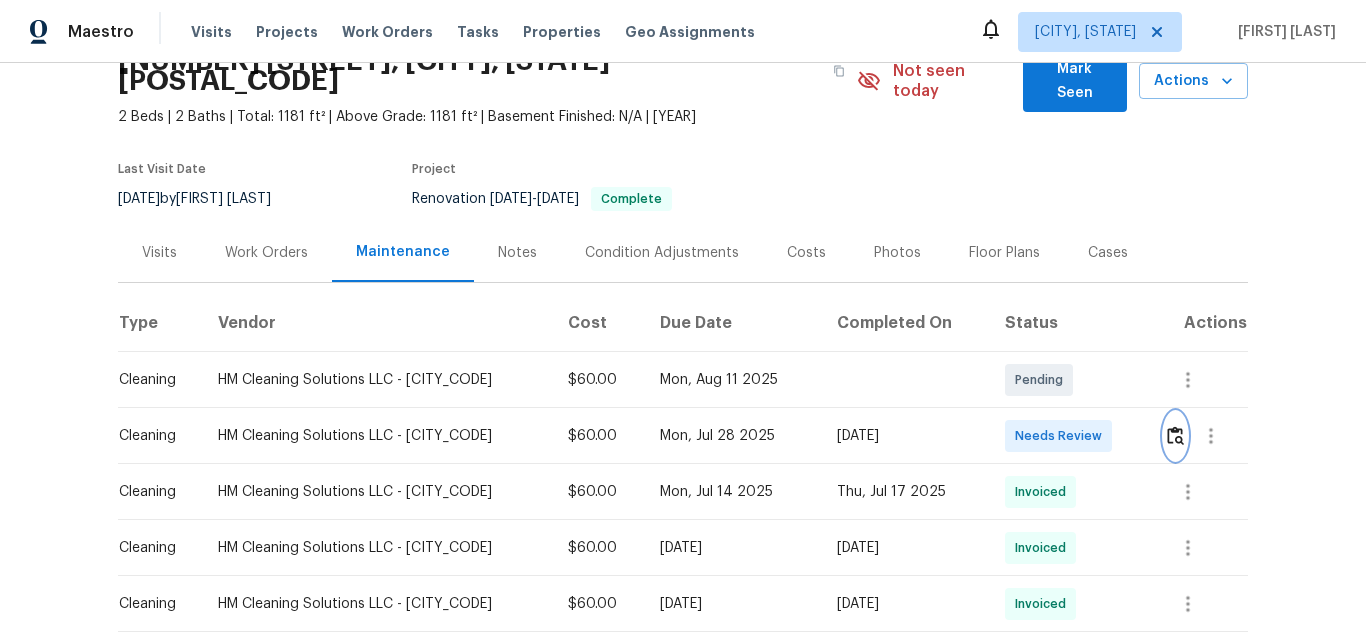 click at bounding box center [1175, 435] 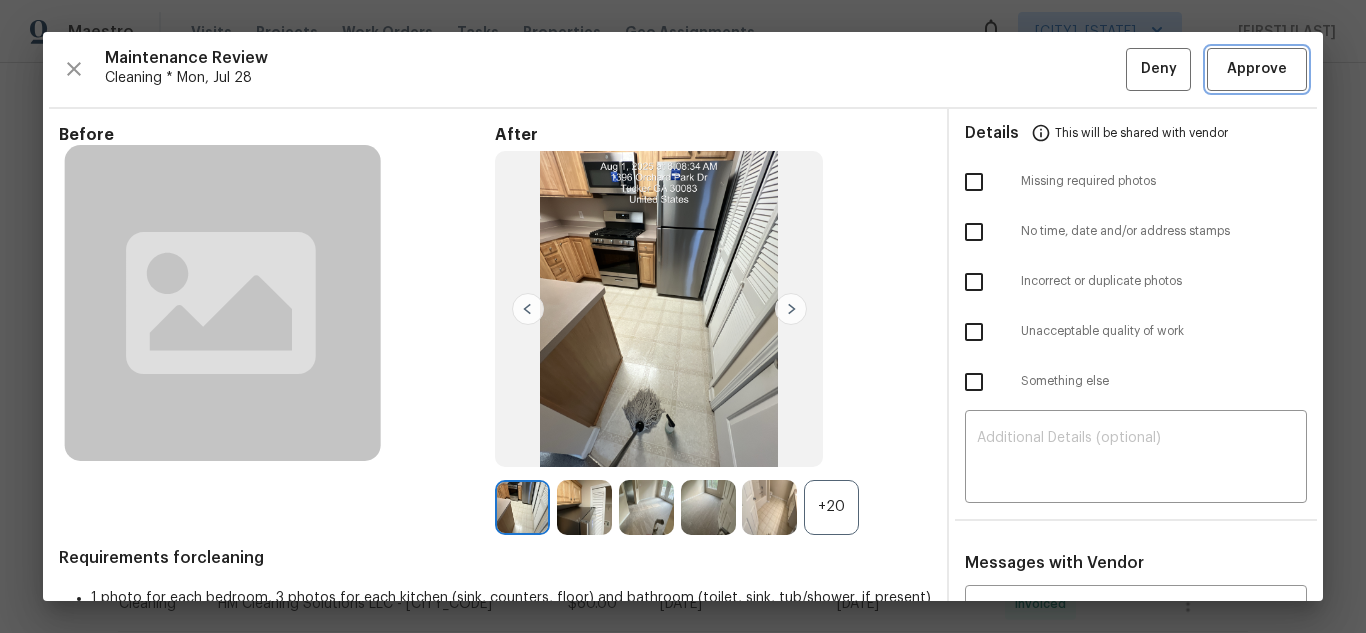 click on "Approve" at bounding box center (1257, 69) 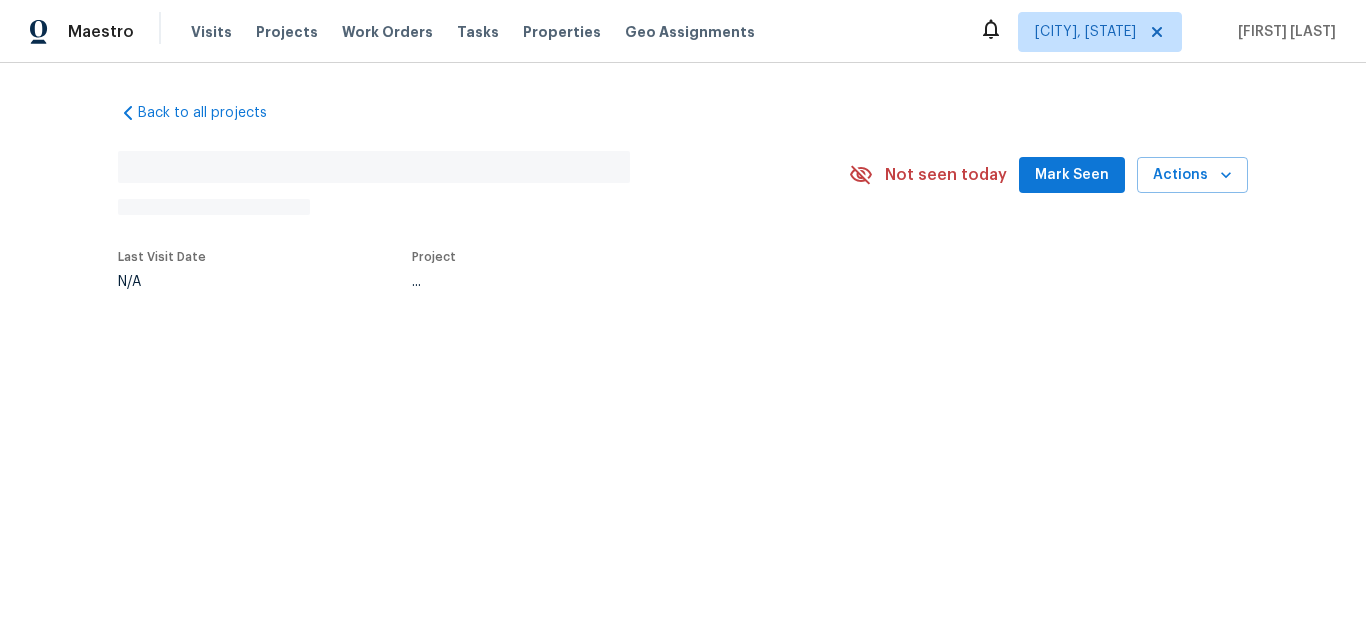 scroll, scrollTop: 0, scrollLeft: 0, axis: both 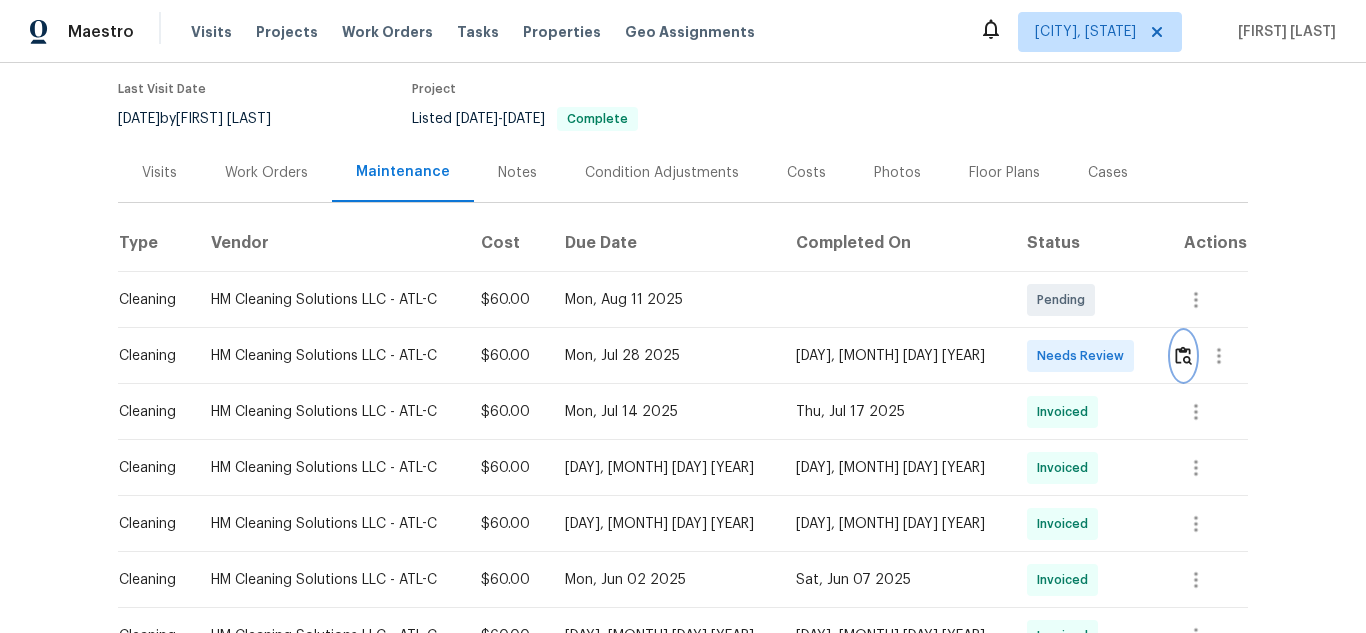 click at bounding box center [1183, 356] 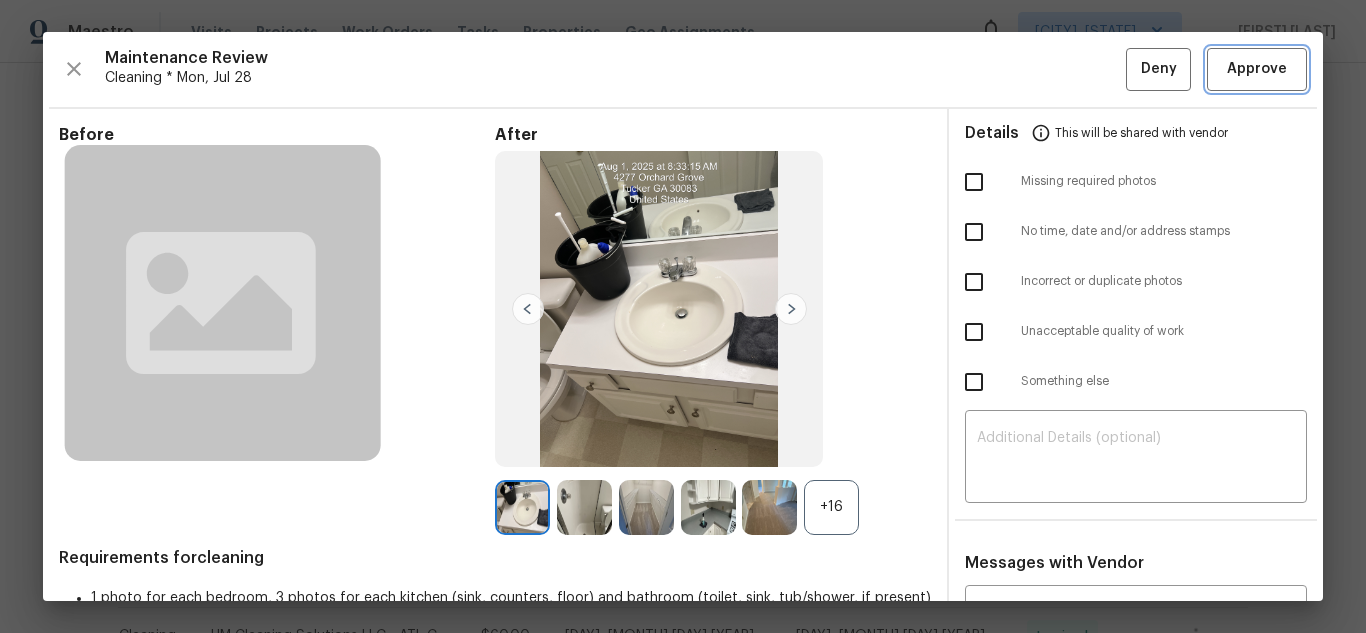 click on "Approve" at bounding box center (1257, 69) 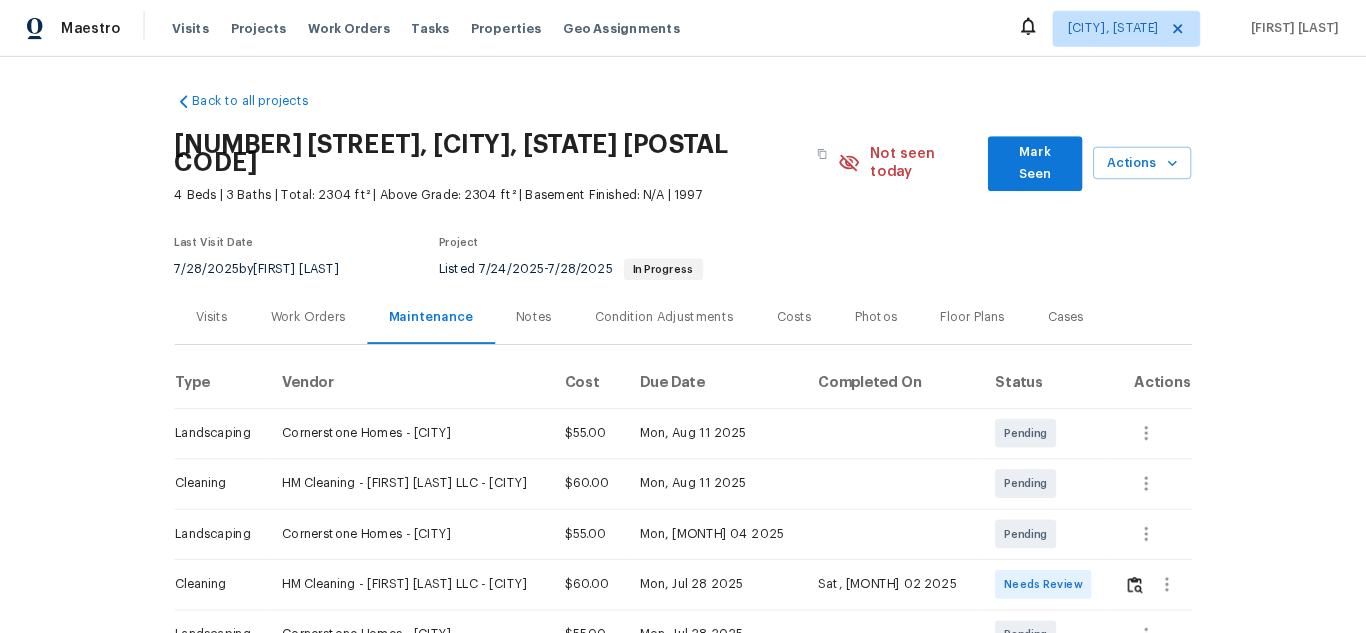 scroll, scrollTop: 0, scrollLeft: 0, axis: both 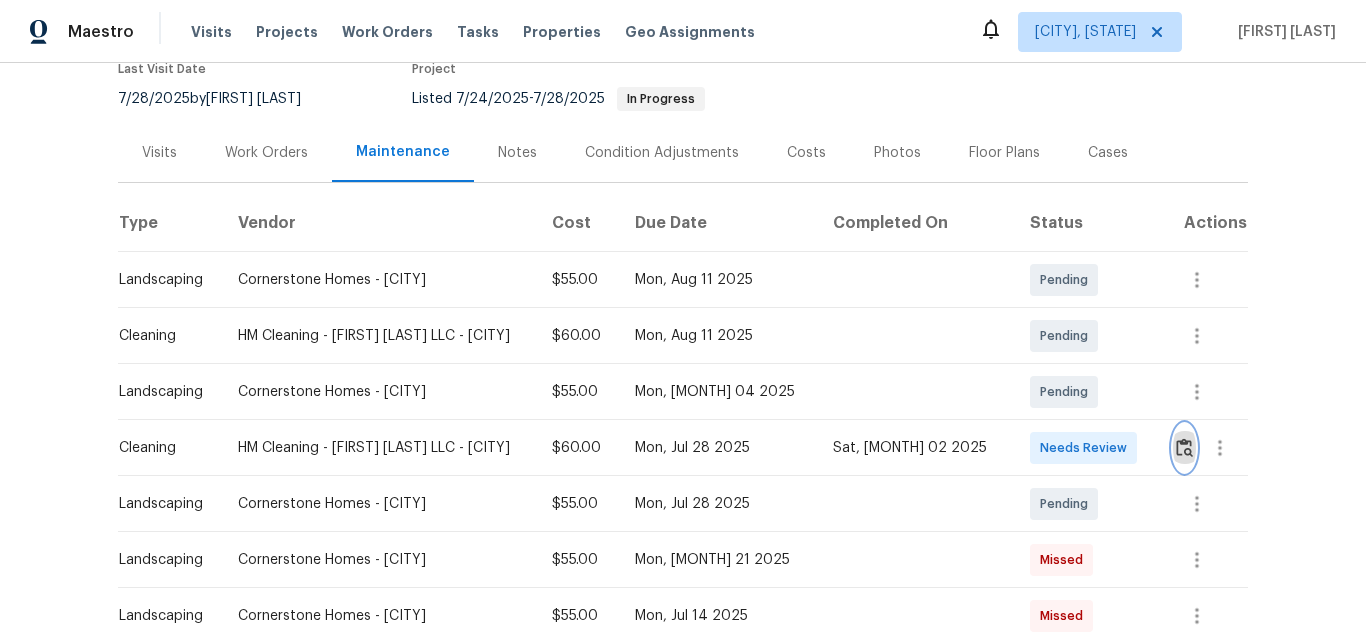 click at bounding box center [1184, 447] 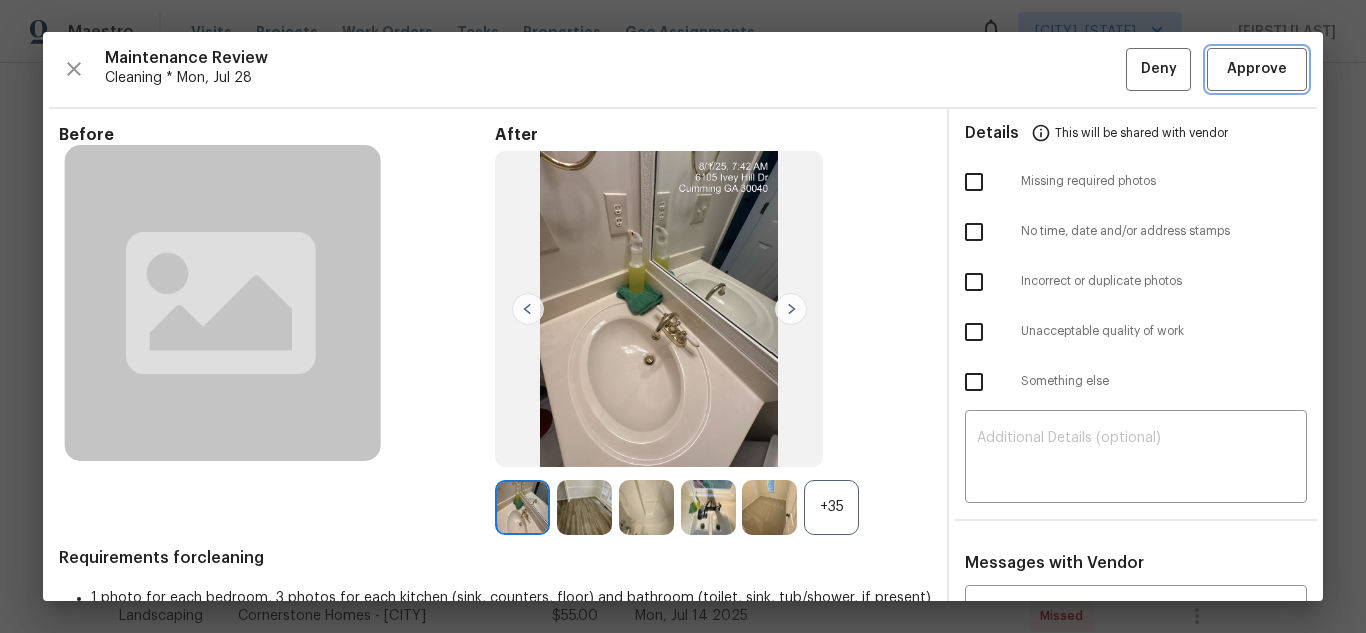 click on "Approve" at bounding box center [1257, 69] 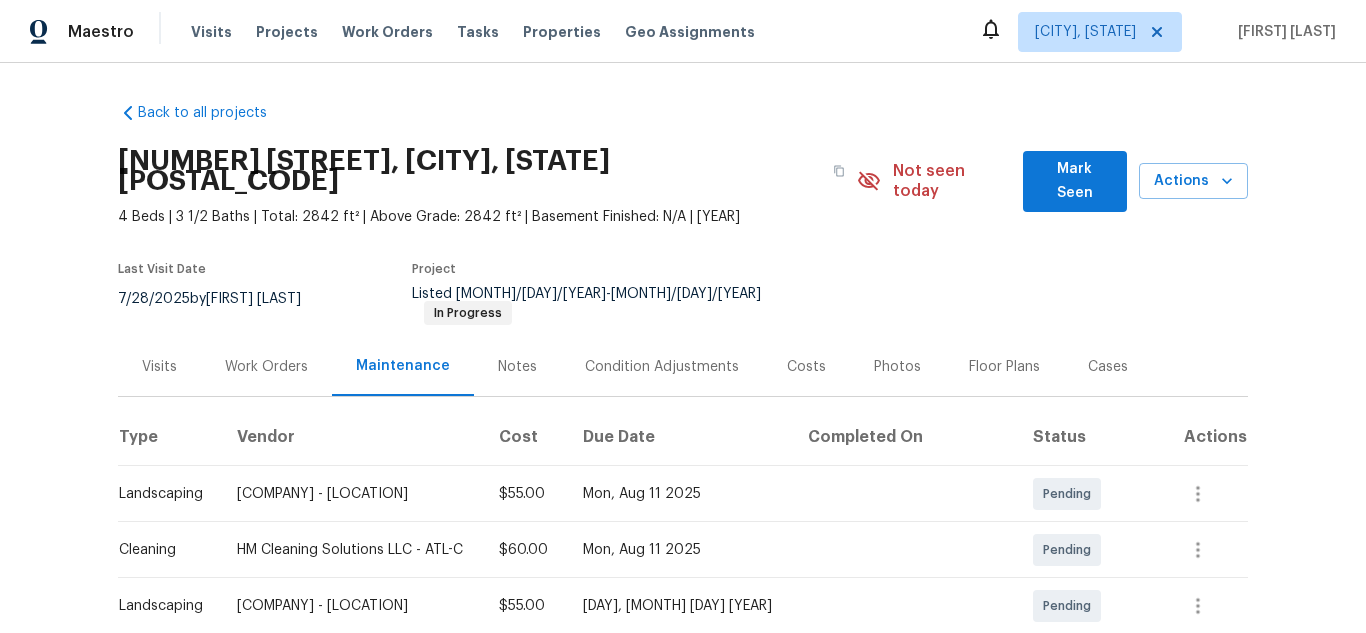 scroll, scrollTop: 0, scrollLeft: 0, axis: both 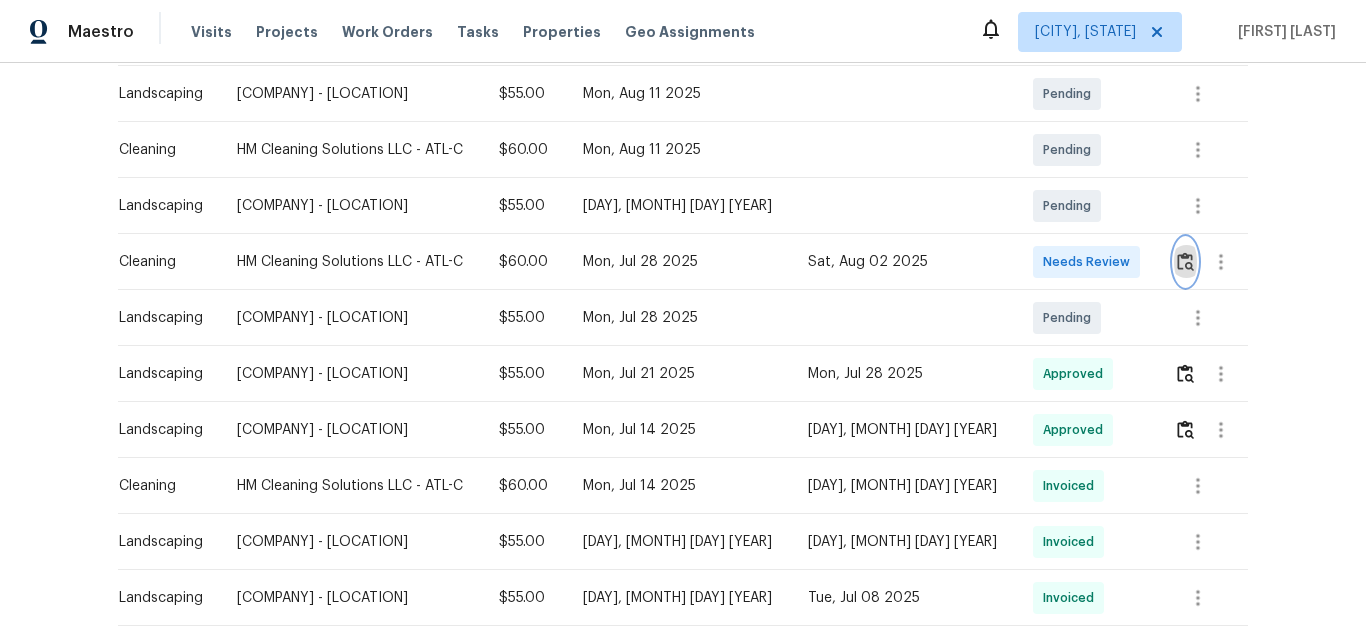 click at bounding box center [1185, 261] 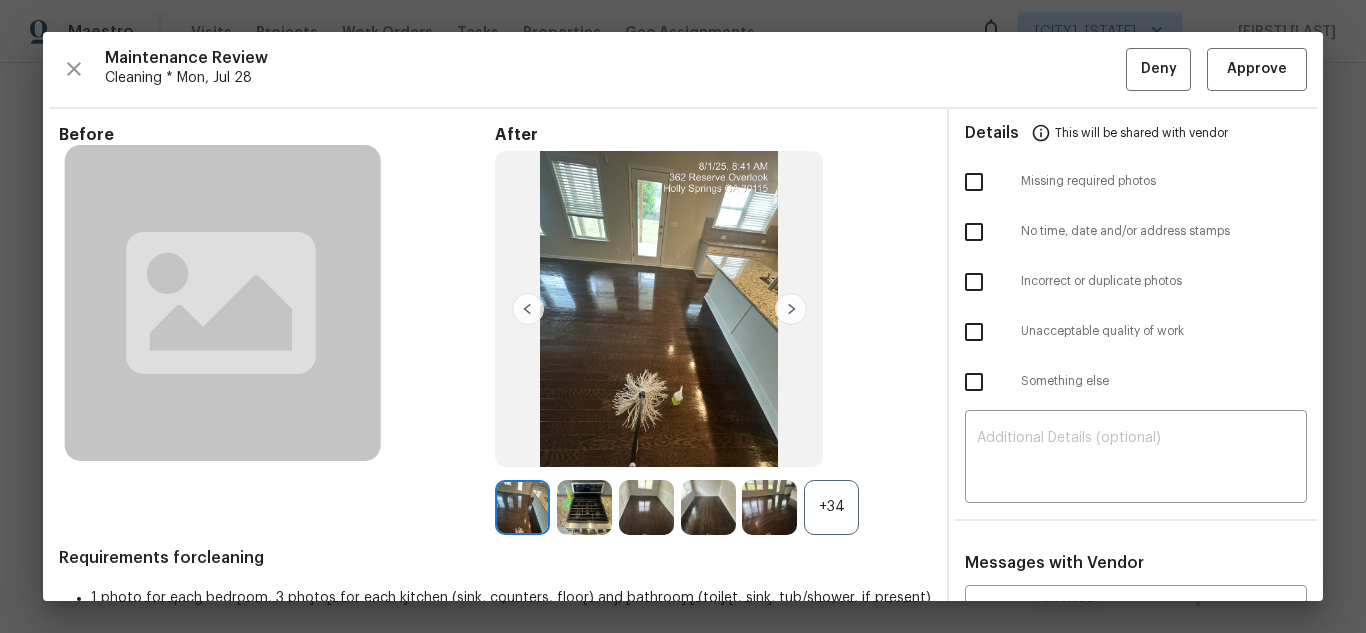 click on "Maintenance Review Cleaning * Mon, Jul 28 Deny Approve Before After  +34 Requirements for  cleaning 1 photo for each bedroom, 3 photos for each kitchen (sink, counters, floor) and bathroom (toilet, sink, tub/shower, if present) 1 photo of thermostat and 1 photo of top of fridge (if present) Details This will be shared with vendor Missing required photos No time, date and/or address stamps Incorrect or duplicate photos Unacceptable quality of work Something else ​   Messages with Vendor   x ​ Afredi A 4/23/25, 23:19 Hi team, A $40 one-off has been initiated. Thank you! HM Cleaning - Heather Macy 4/23/25, 15:19 Hi team, yes, $40 for the one-off is confirmed. Thanks! Afredi A 4/22/25, 22:16 Hi team, please let me know whether we are good to send $40 one-off? Thank you! Afredi A 4/21/25, 23:31 Hi team, We can approve a $40 one-off instead of $75. Thanks! HM Cleaning - Heather Macy 4/21/25, 22:11 Hi Afredi, the one-off is $75. Thank you. Afredi A 4/21/25, 22:0 Afredi A 4/21/25, 19:31 HM Cleaning - Heather Macy" at bounding box center [683, 316] 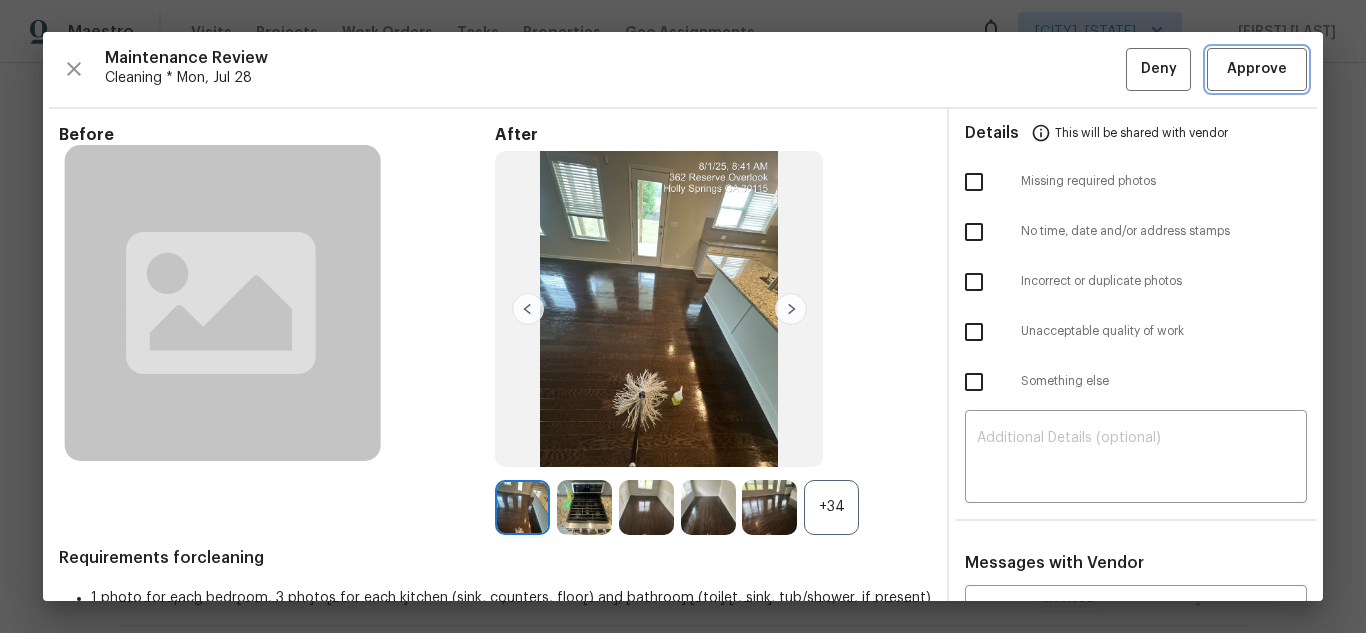 click on "Approve" at bounding box center [1257, 69] 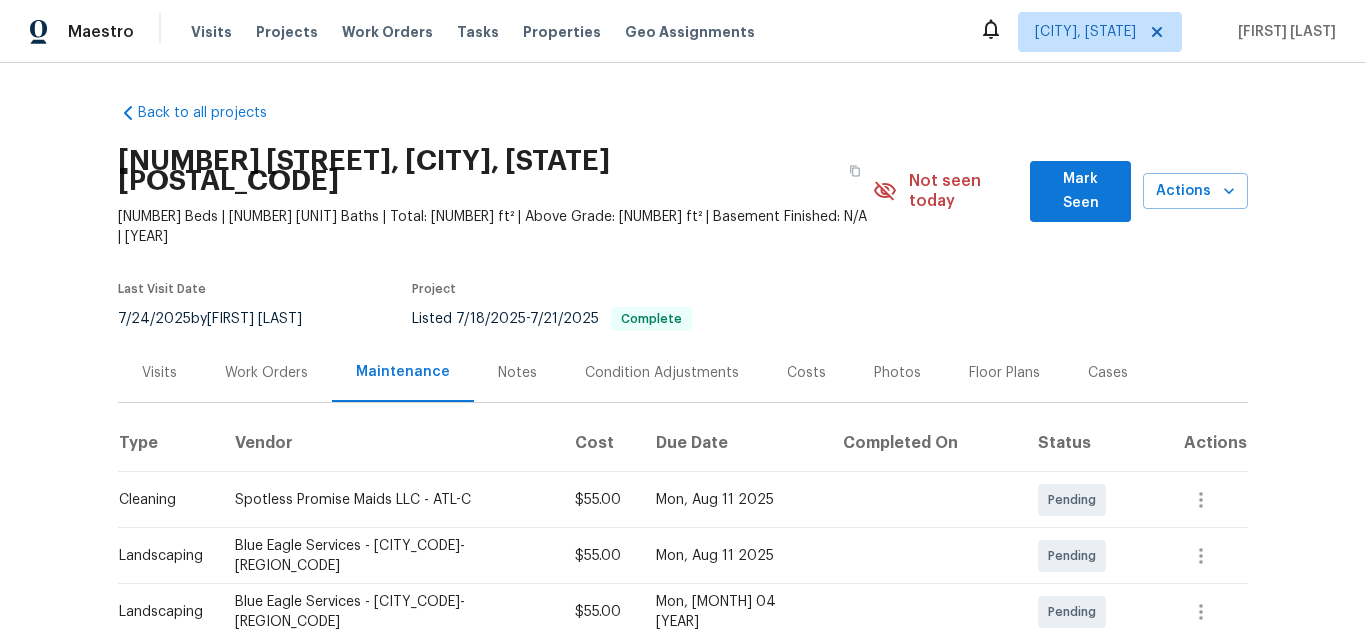 scroll, scrollTop: 0, scrollLeft: 0, axis: both 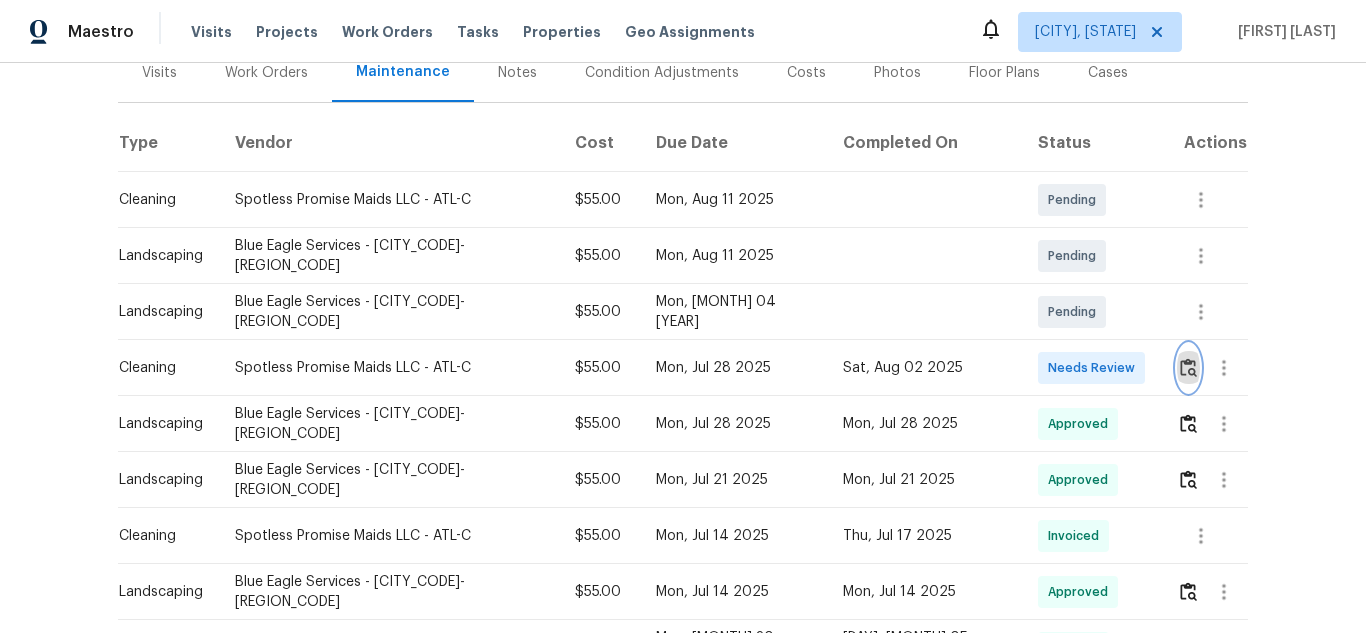 click at bounding box center [1188, 367] 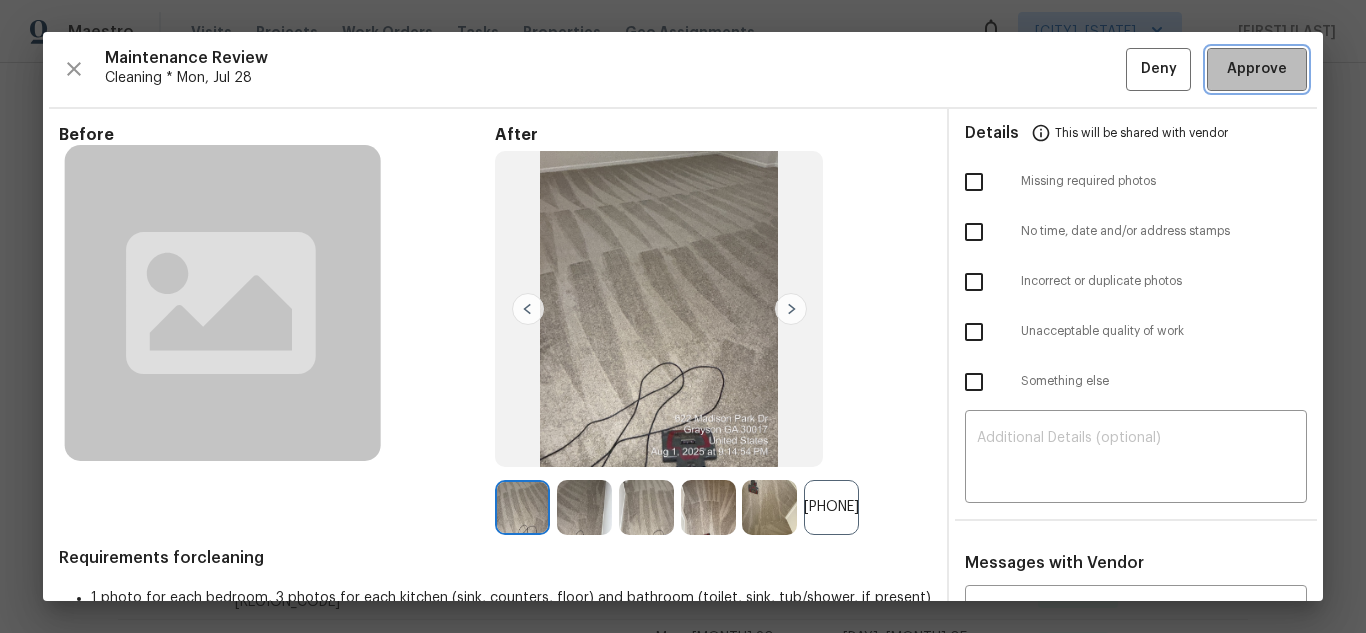 click on "Approve" at bounding box center [1257, 69] 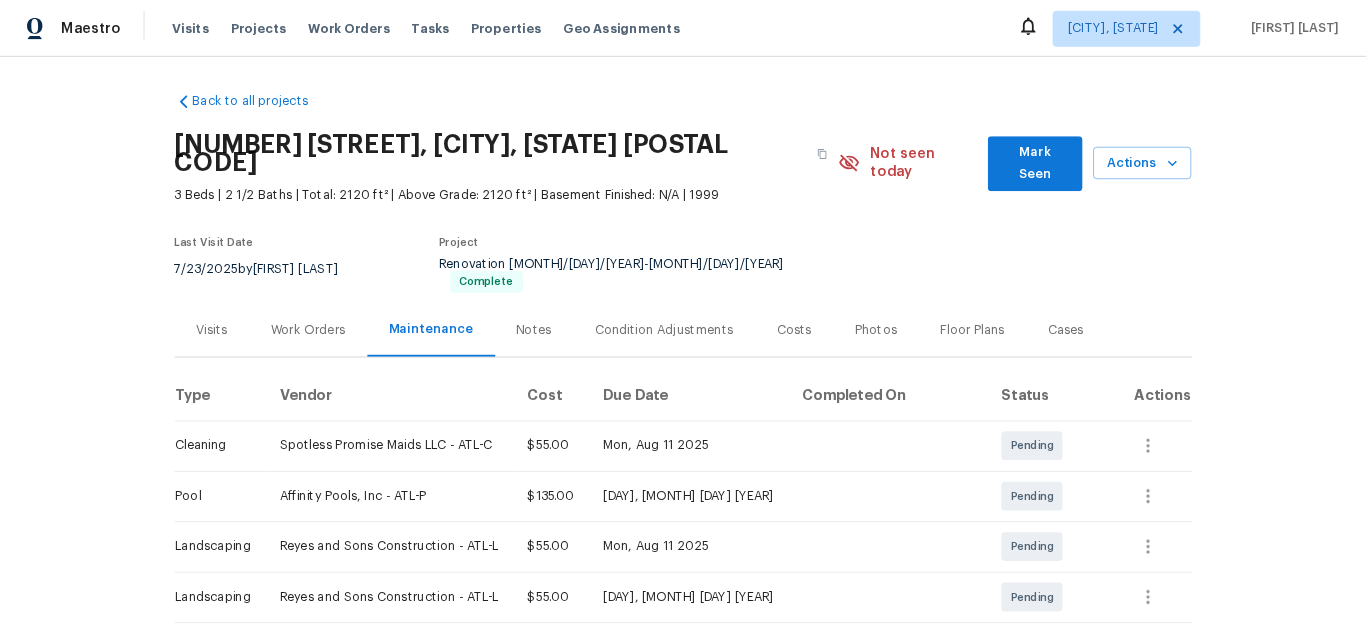 scroll, scrollTop: 0, scrollLeft: 0, axis: both 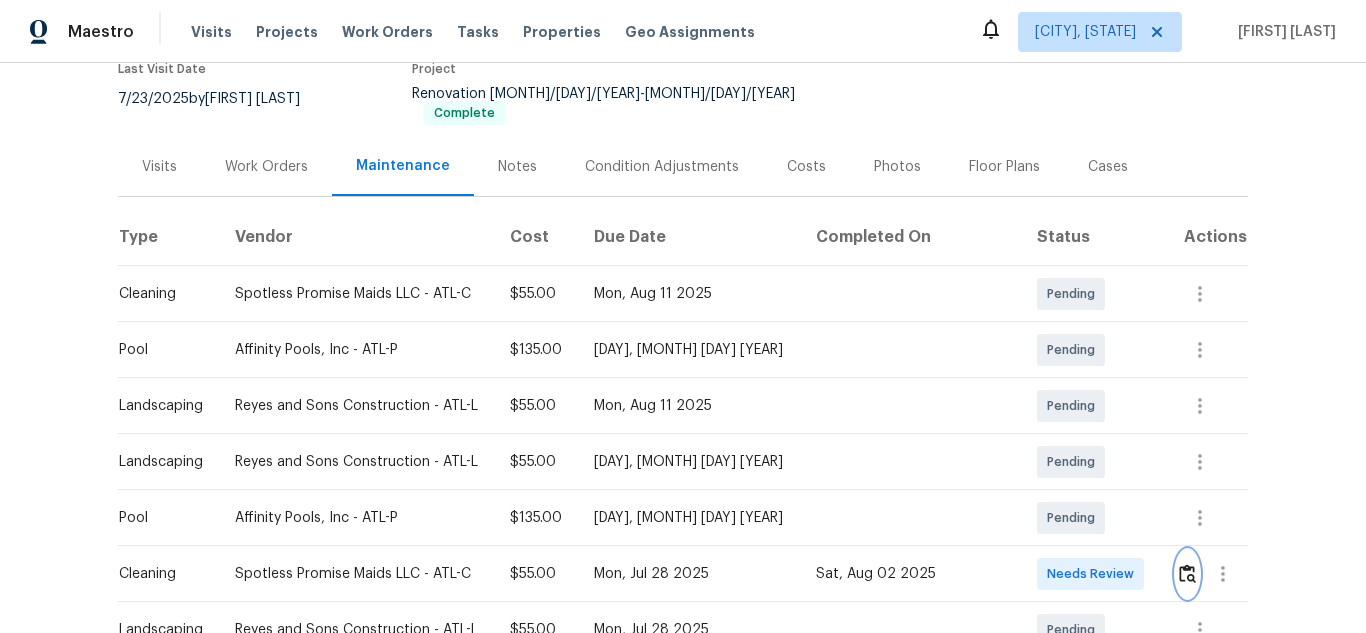 click at bounding box center [1187, 573] 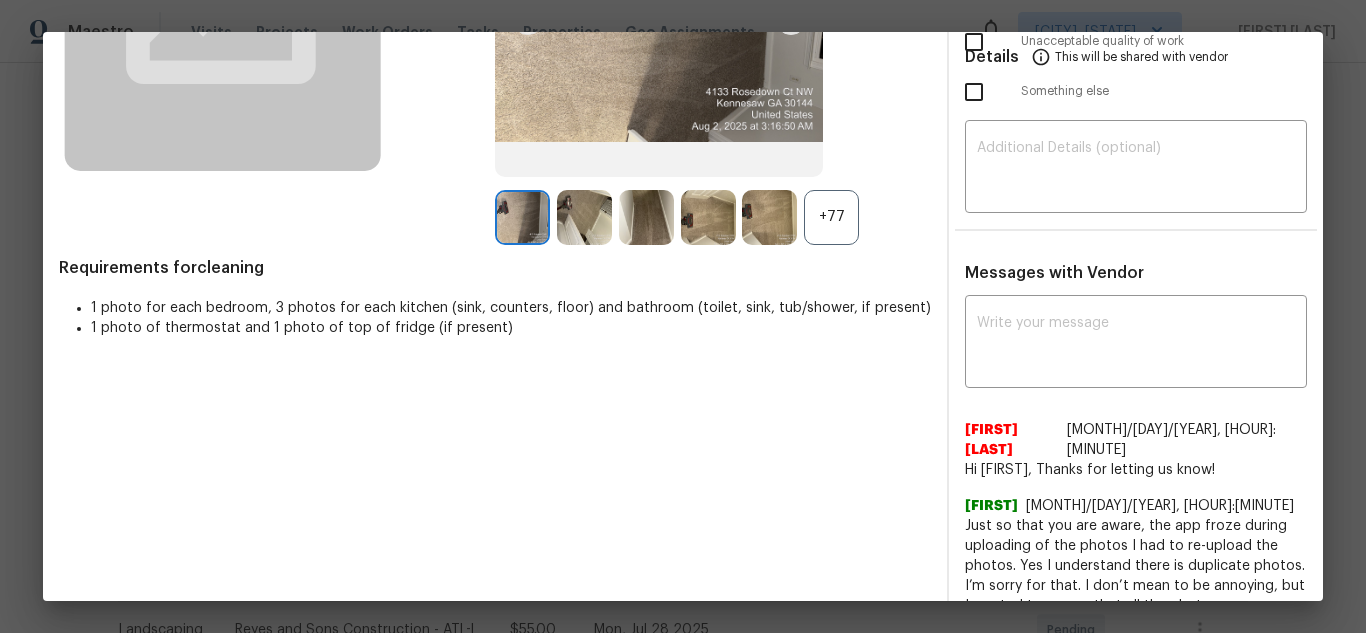 scroll, scrollTop: 300, scrollLeft: 0, axis: vertical 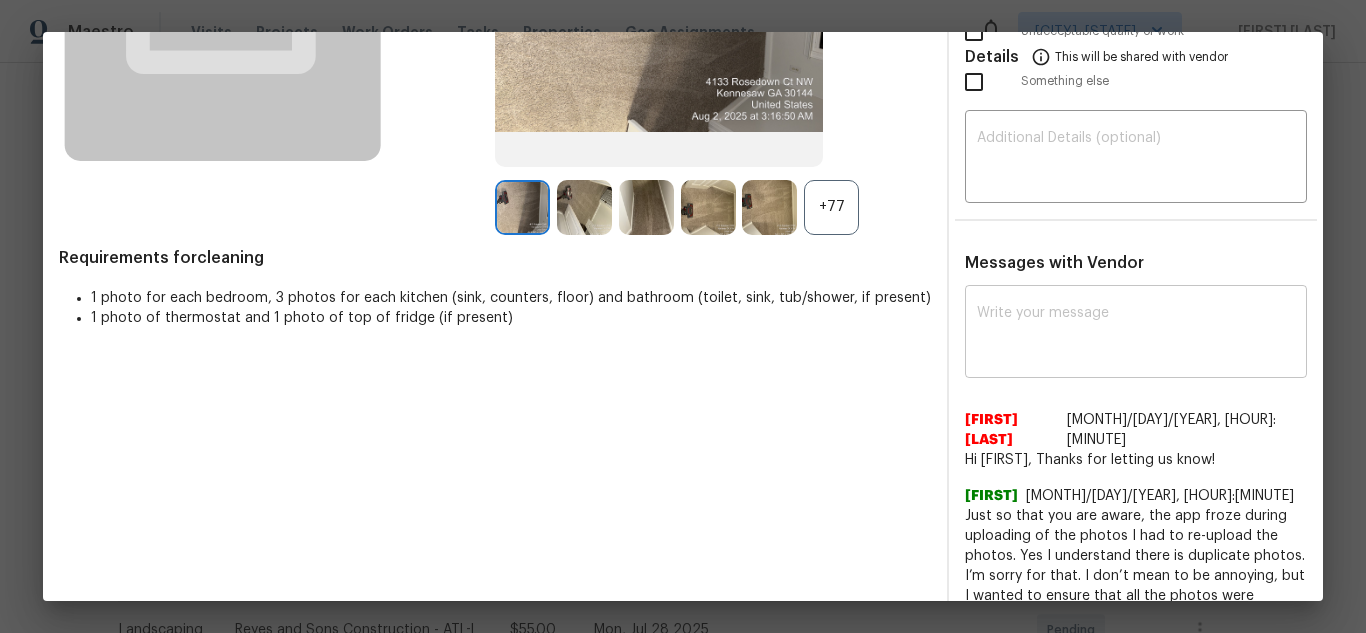 click at bounding box center [1136, 334] 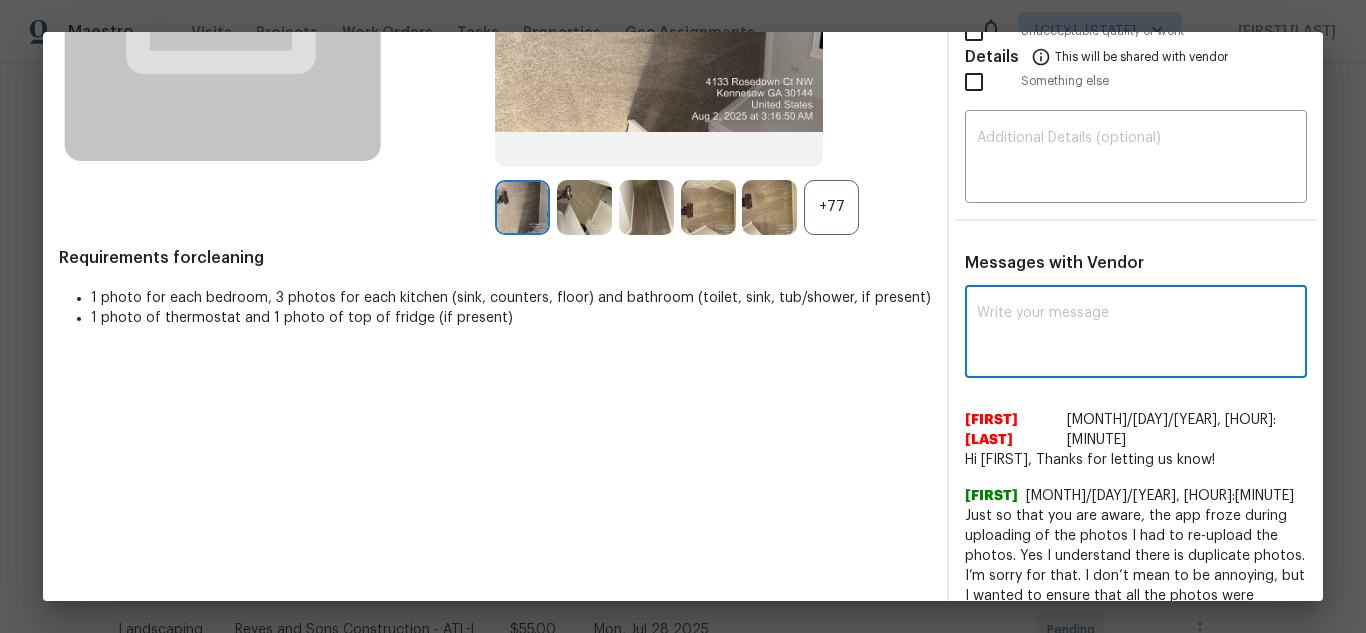 paste on "Maintenance Audit Team: Hello! After further review, the visit([MONTH]/[YEAR]) has been approved. Could you please address the issue with the thermostat ? It seems to have a dust or paint—please advise whether it's cleanable or permeant stain. Thank you!" 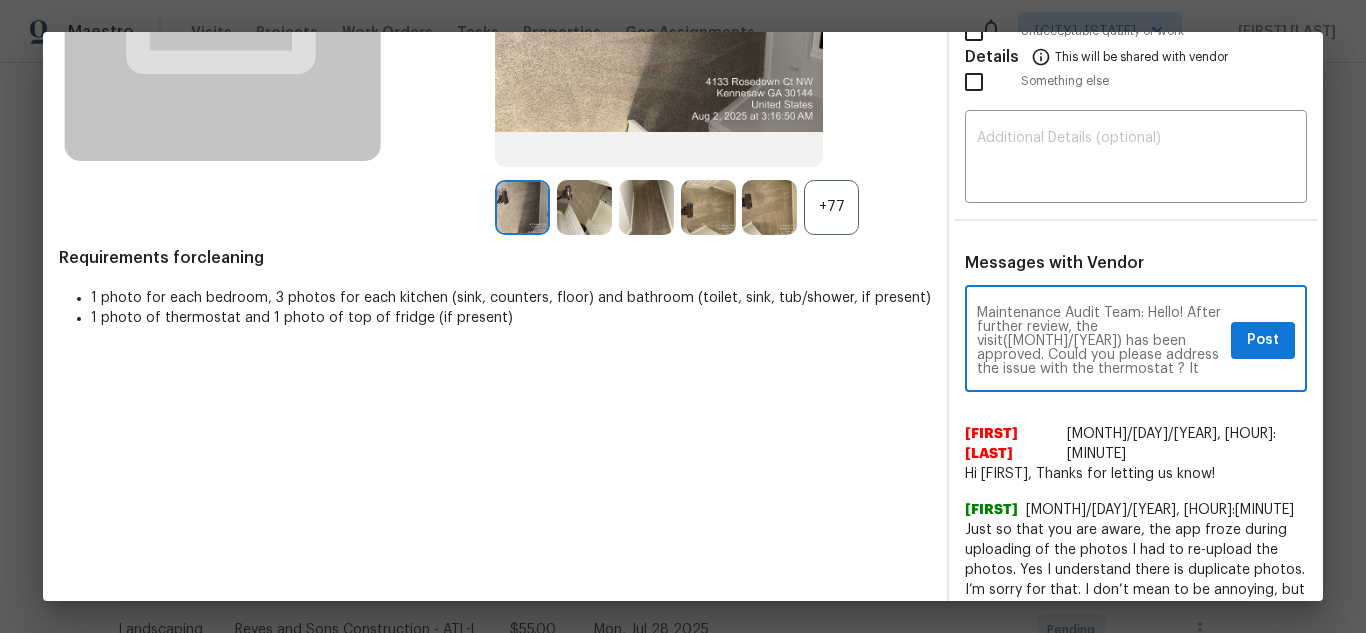 scroll, scrollTop: 56, scrollLeft: 0, axis: vertical 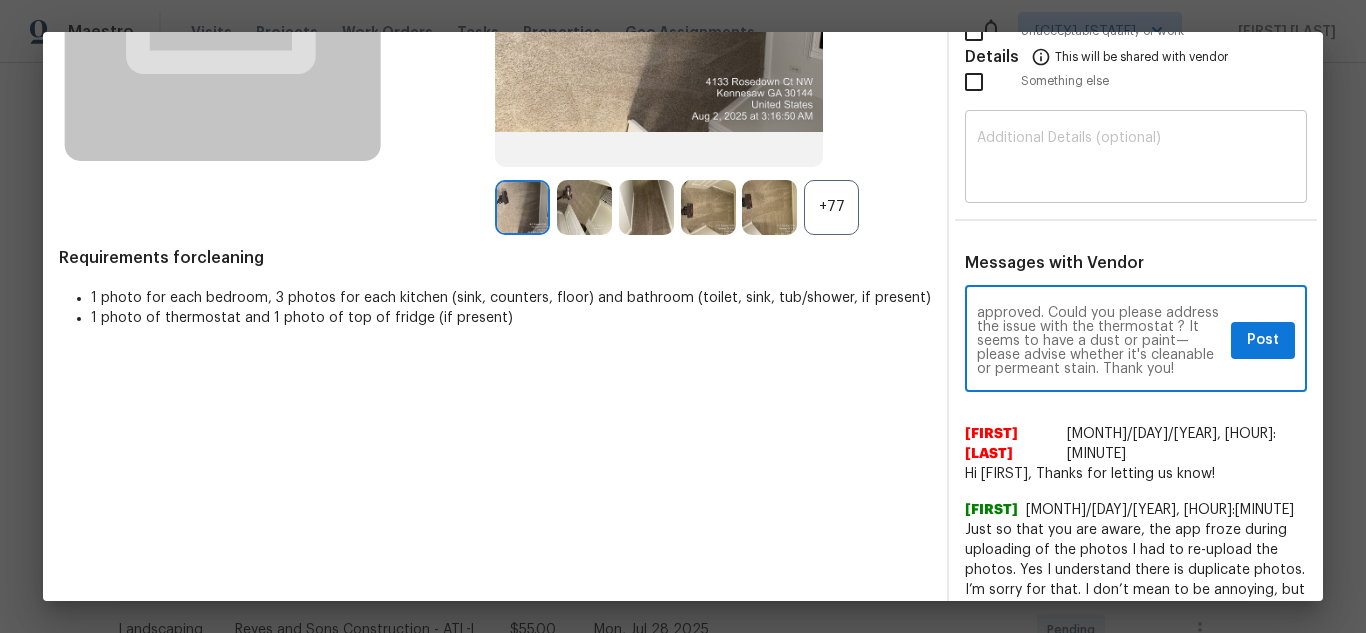 type on "Maintenance Audit Team: Hello! After further review, the visit([MONTH]/[YEAR]) has been approved. Could you please address the issue with the thermostat ? It seems to have a dust or paint—please advise whether it's cleanable or permeant stain. Thank you!" 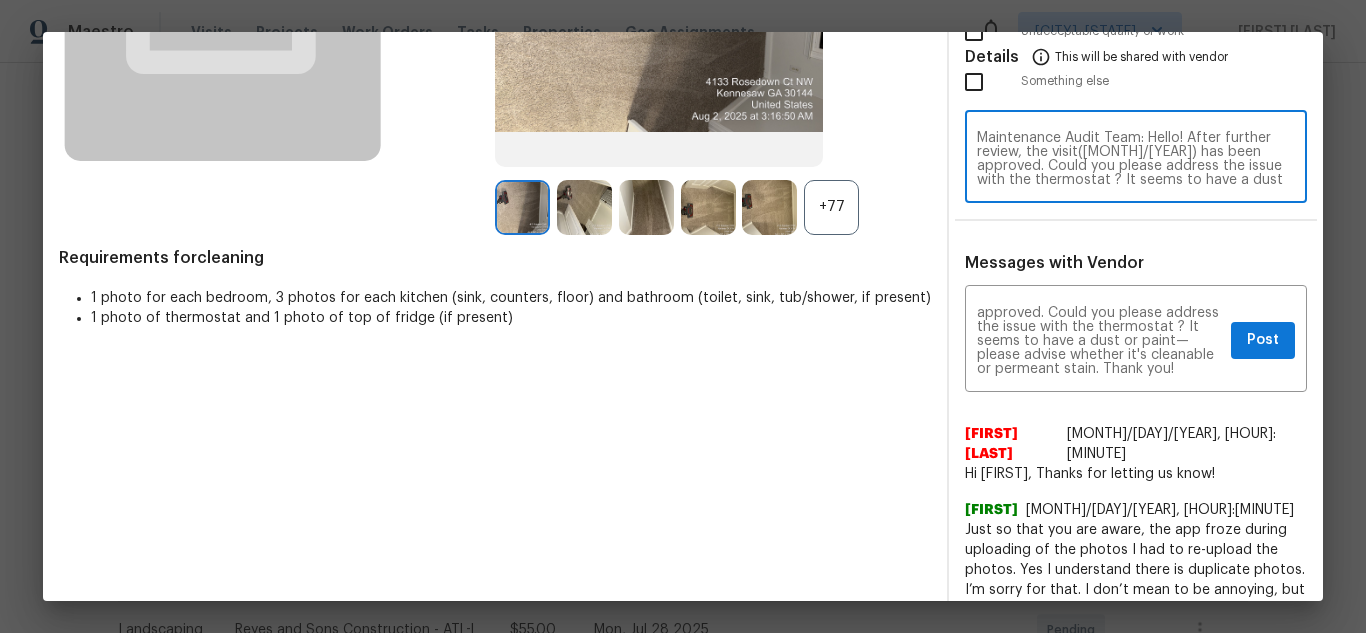 scroll, scrollTop: 28, scrollLeft: 0, axis: vertical 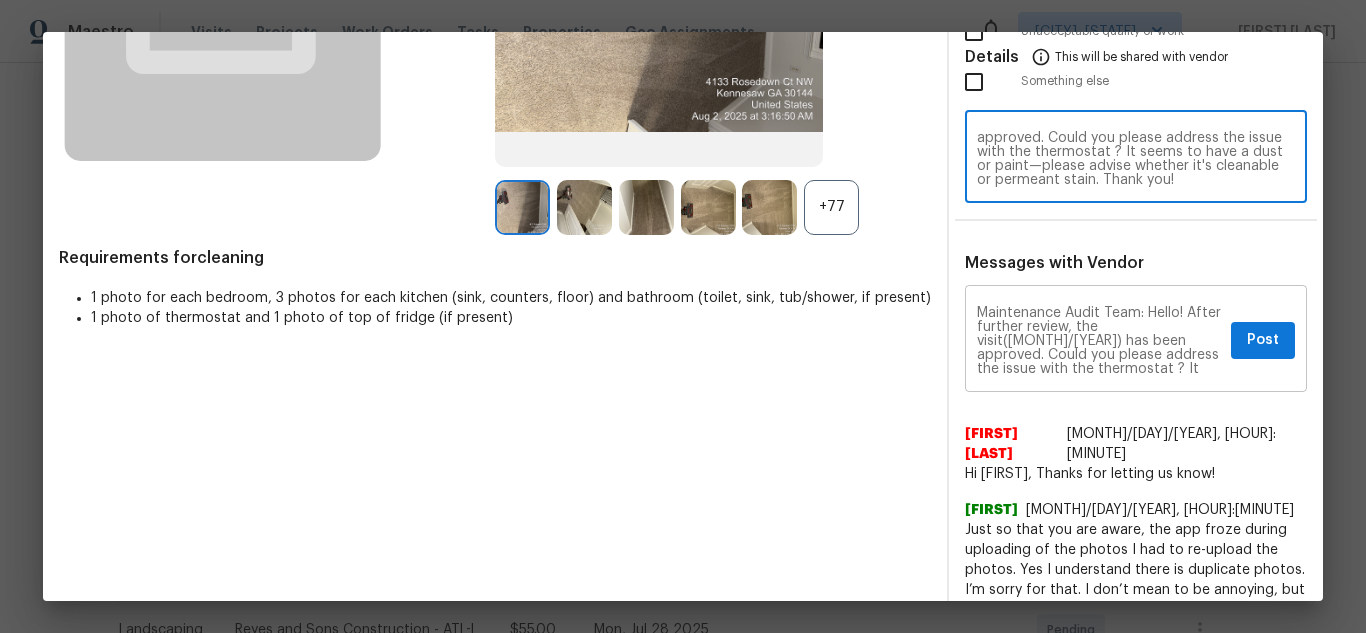 type on "Maintenance Audit Team: Hello! After further review, the visit([MONTH]/[YEAR]) has been approved. Could you please address the issue with the thermostat ? It seems to have a dust or paint—please advise whether it's cleanable or permeant stain. Thank you!" 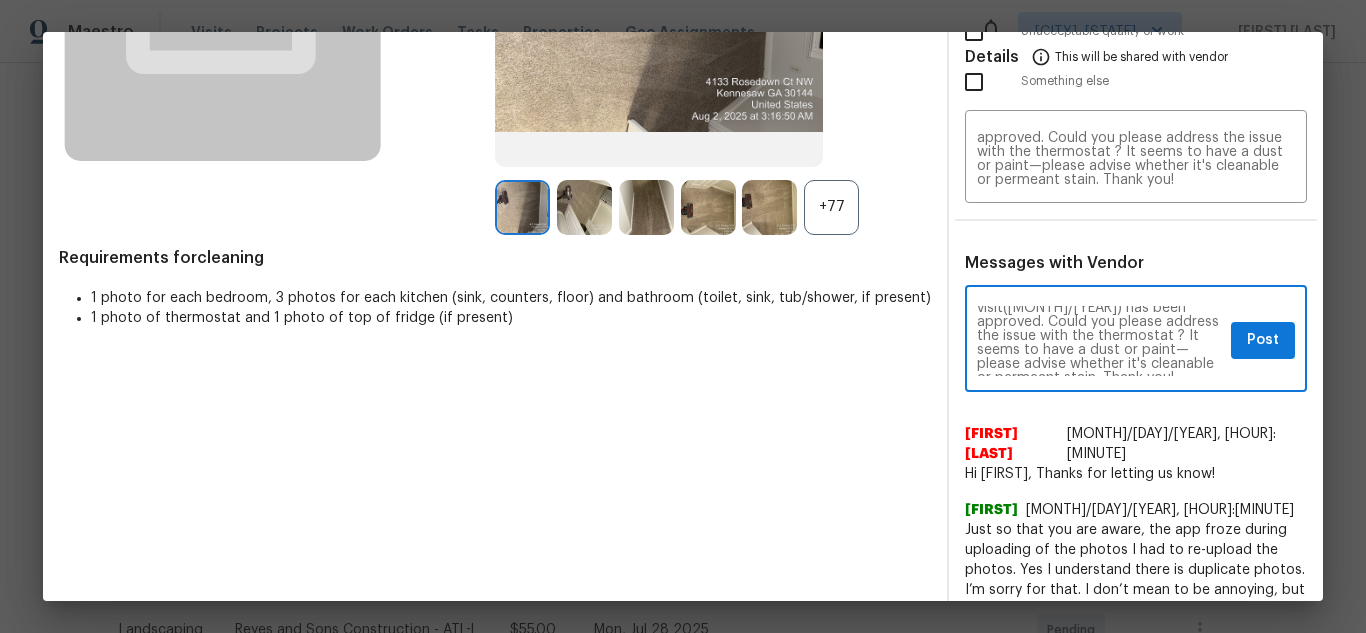 scroll, scrollTop: 40, scrollLeft: 0, axis: vertical 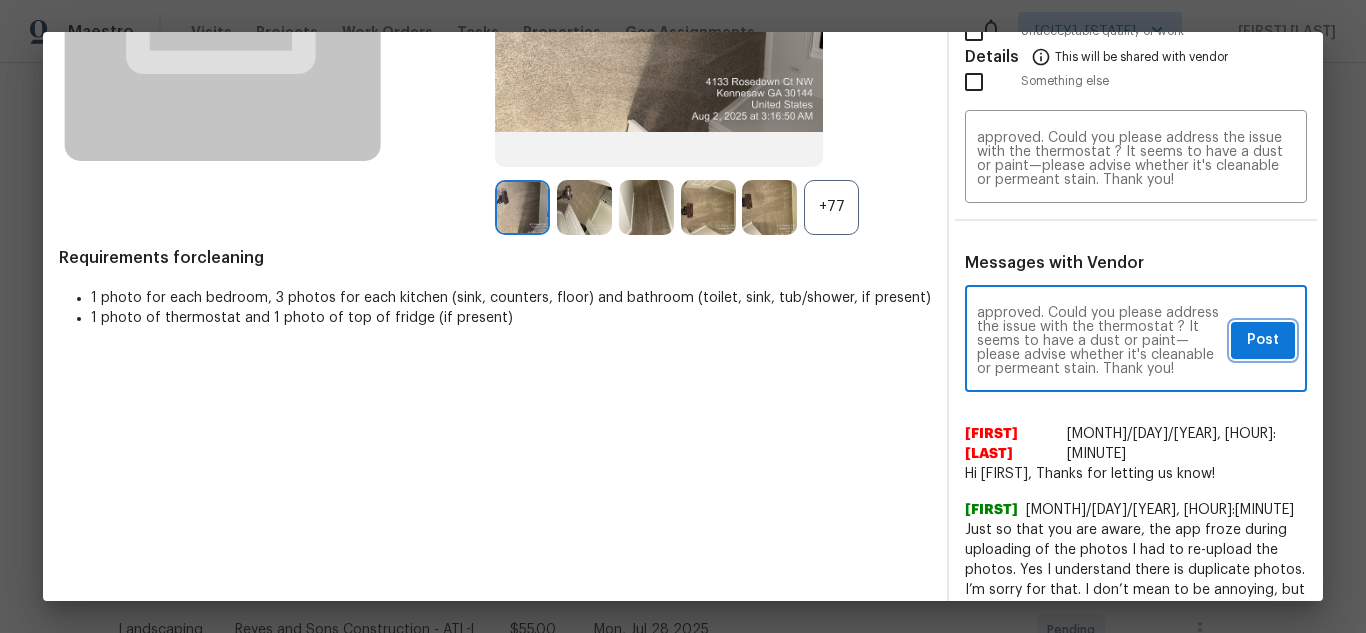 click on "Post" at bounding box center (1263, 340) 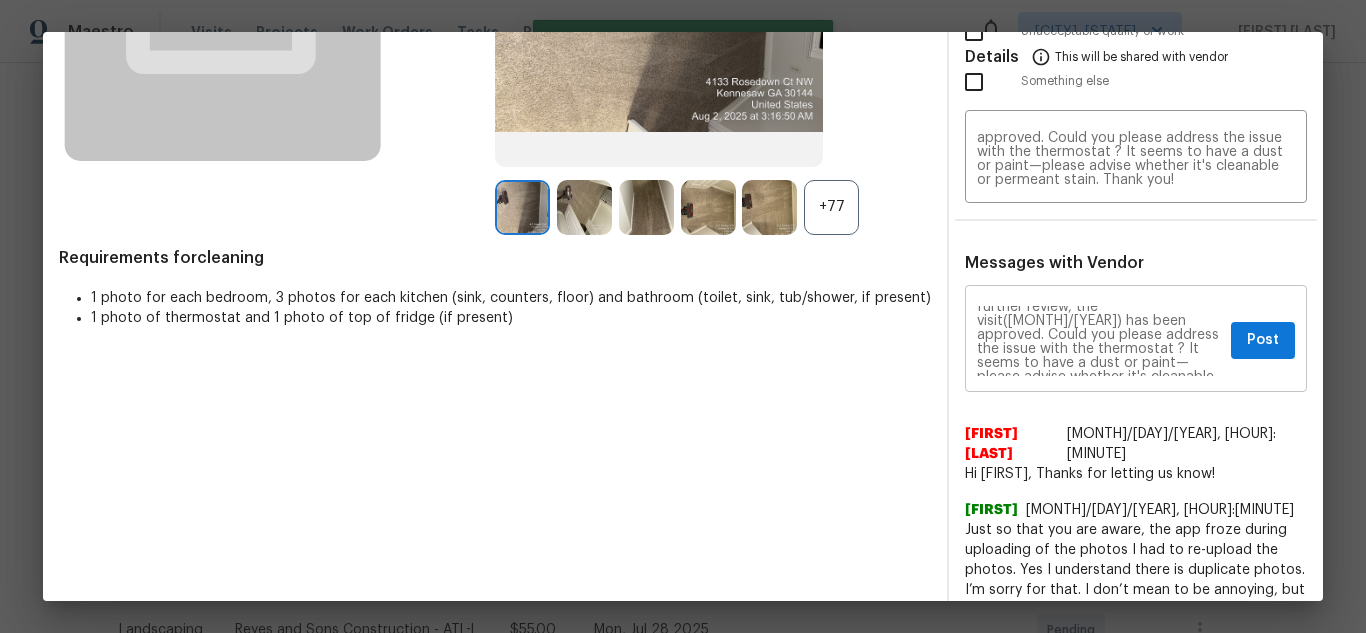 scroll, scrollTop: 0, scrollLeft: 0, axis: both 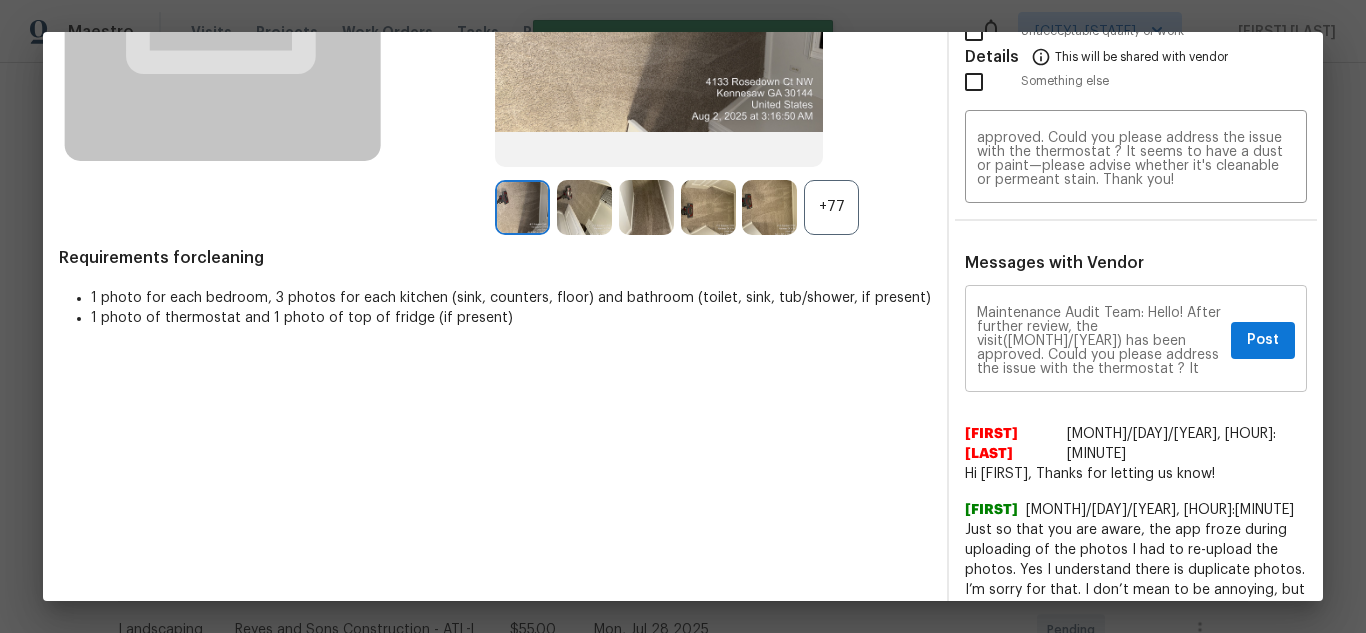 type 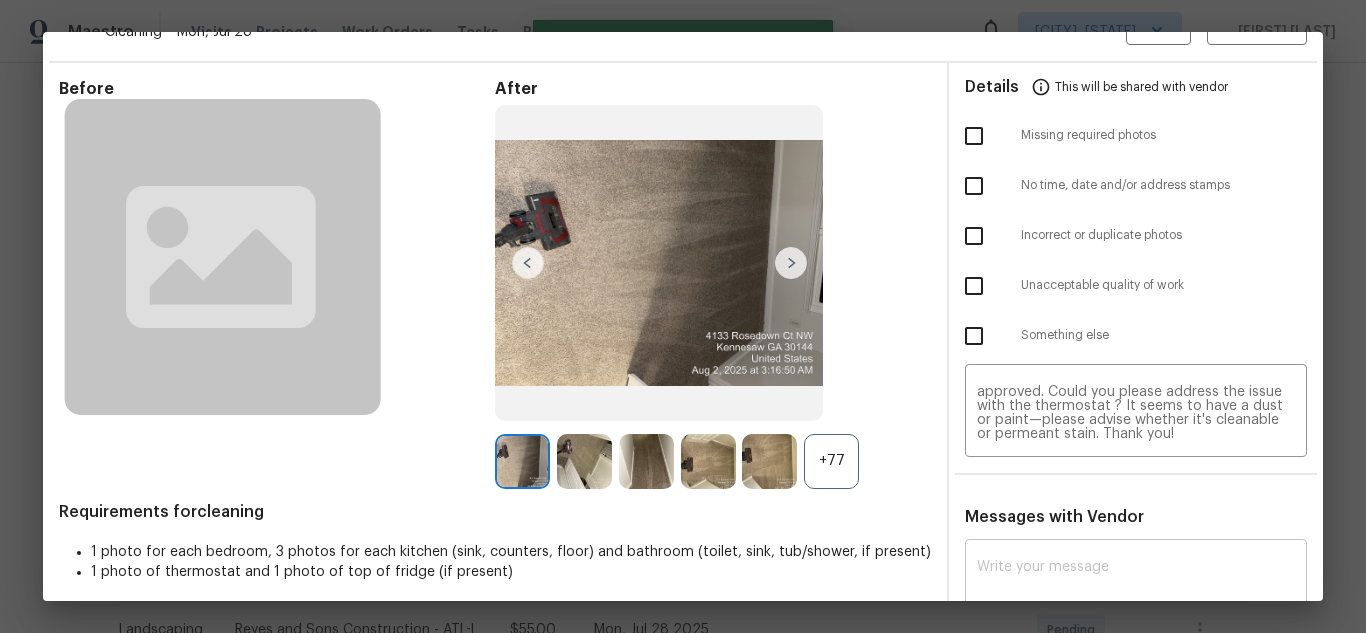 scroll, scrollTop: 0, scrollLeft: 0, axis: both 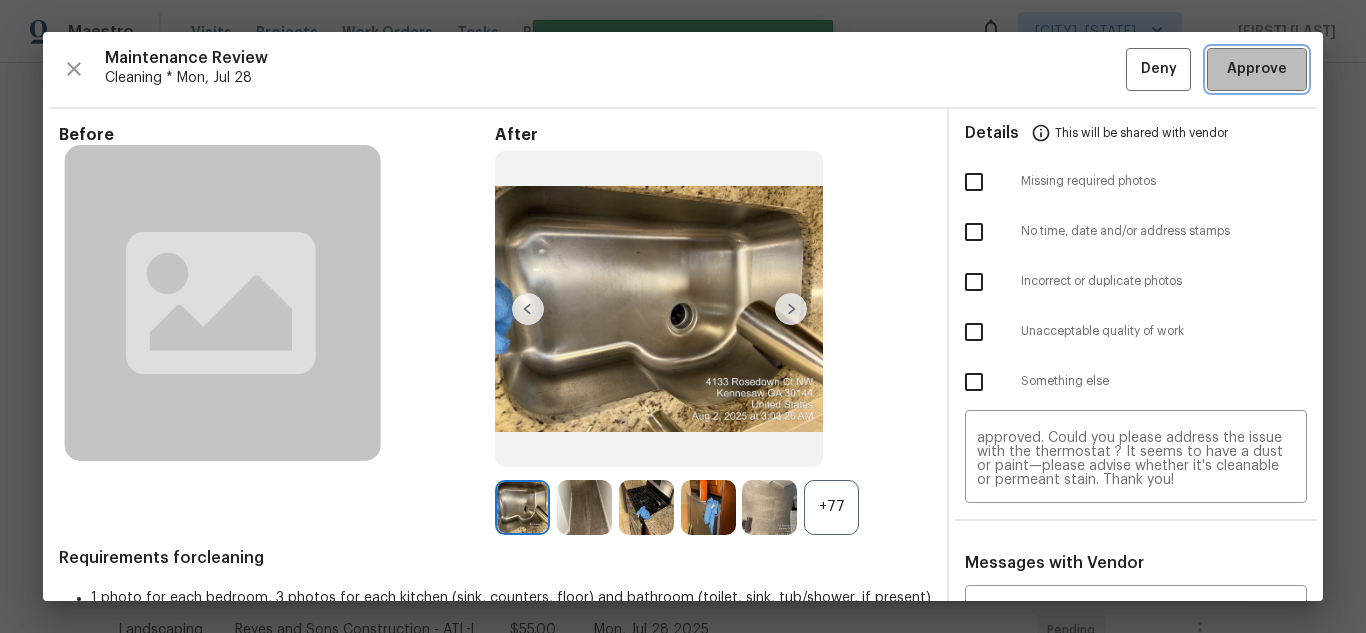 click on "Approve" at bounding box center [1257, 69] 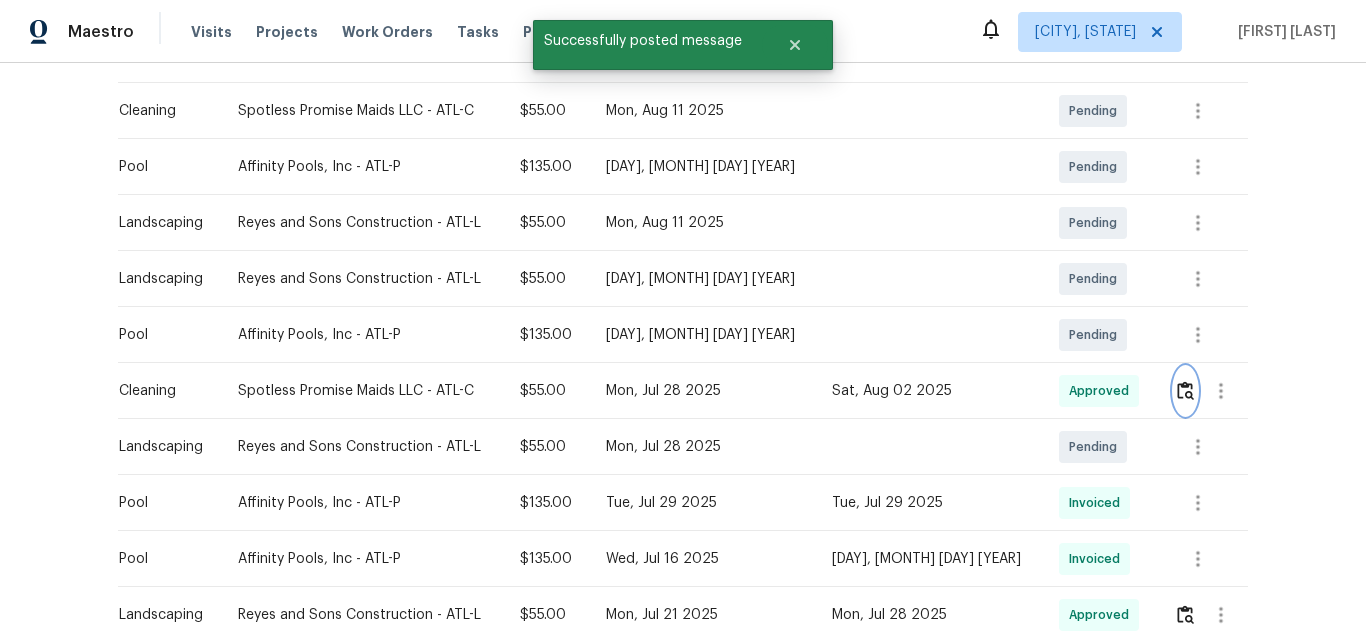 scroll, scrollTop: 400, scrollLeft: 0, axis: vertical 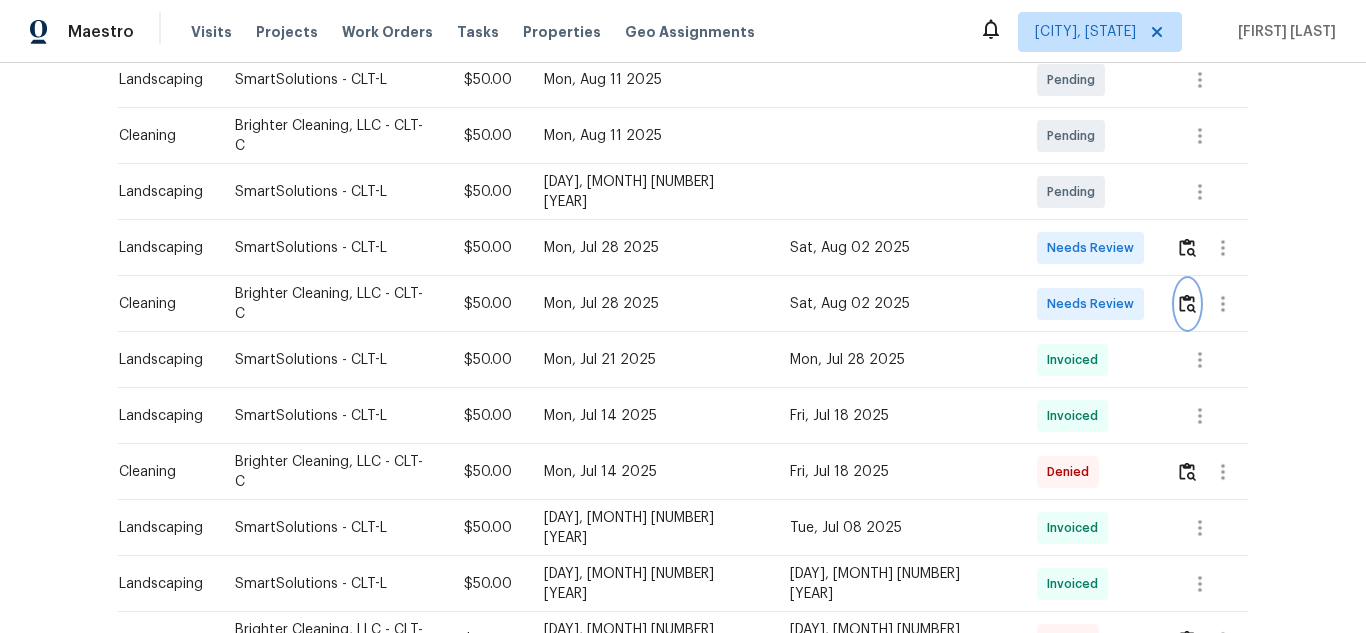 click at bounding box center [1187, 304] 